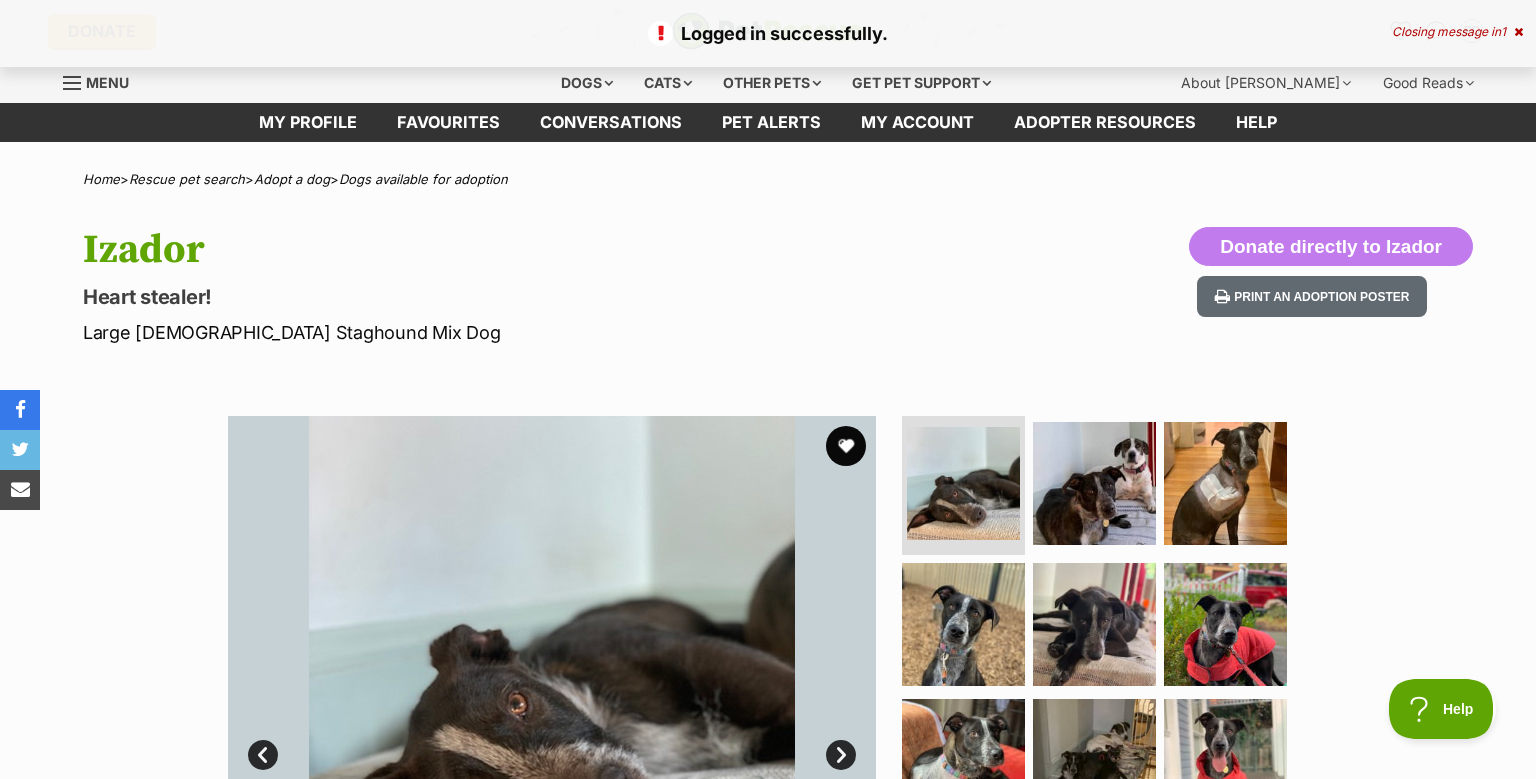 scroll, scrollTop: 0, scrollLeft: 0, axis: both 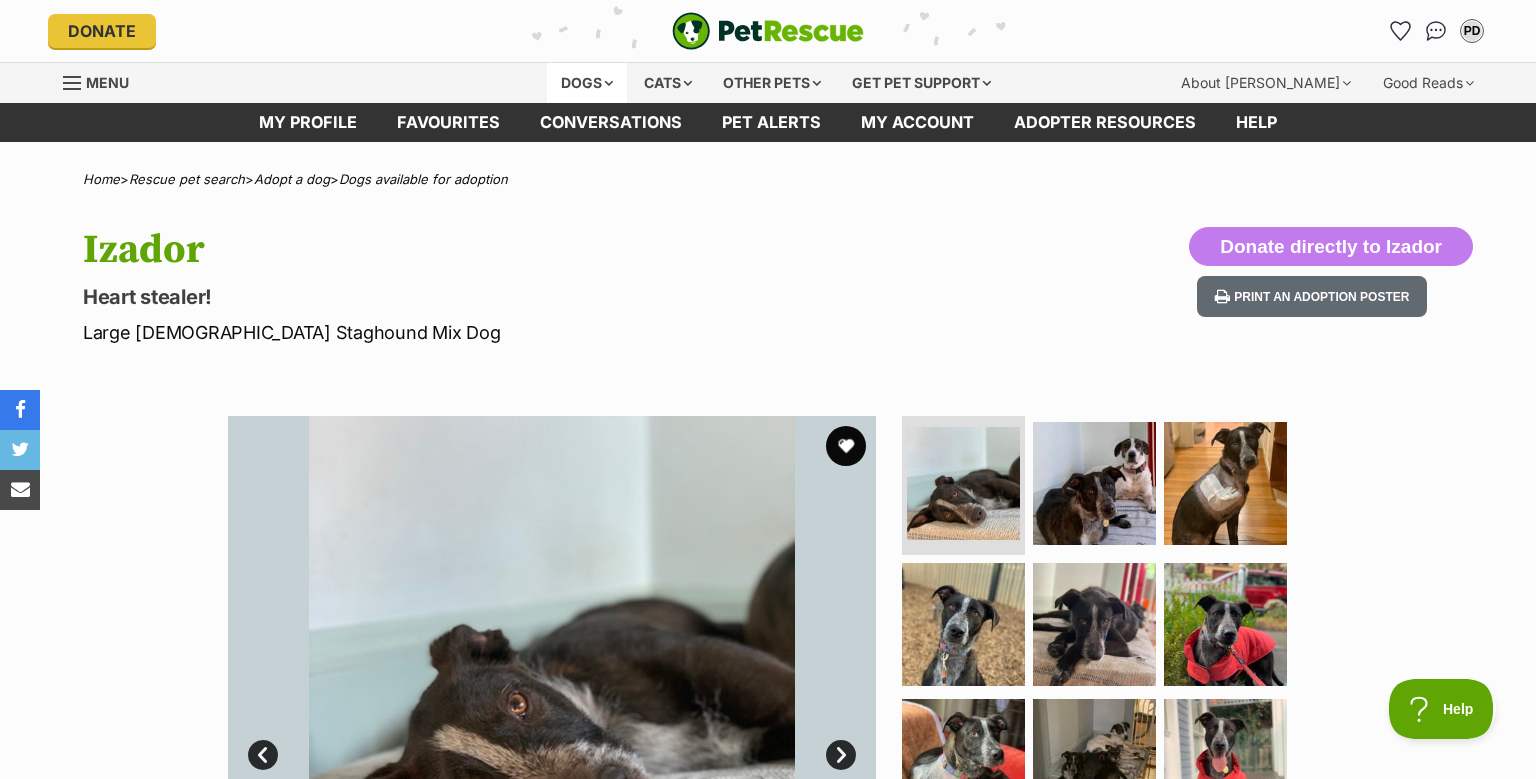 click on "Dogs" at bounding box center (587, 83) 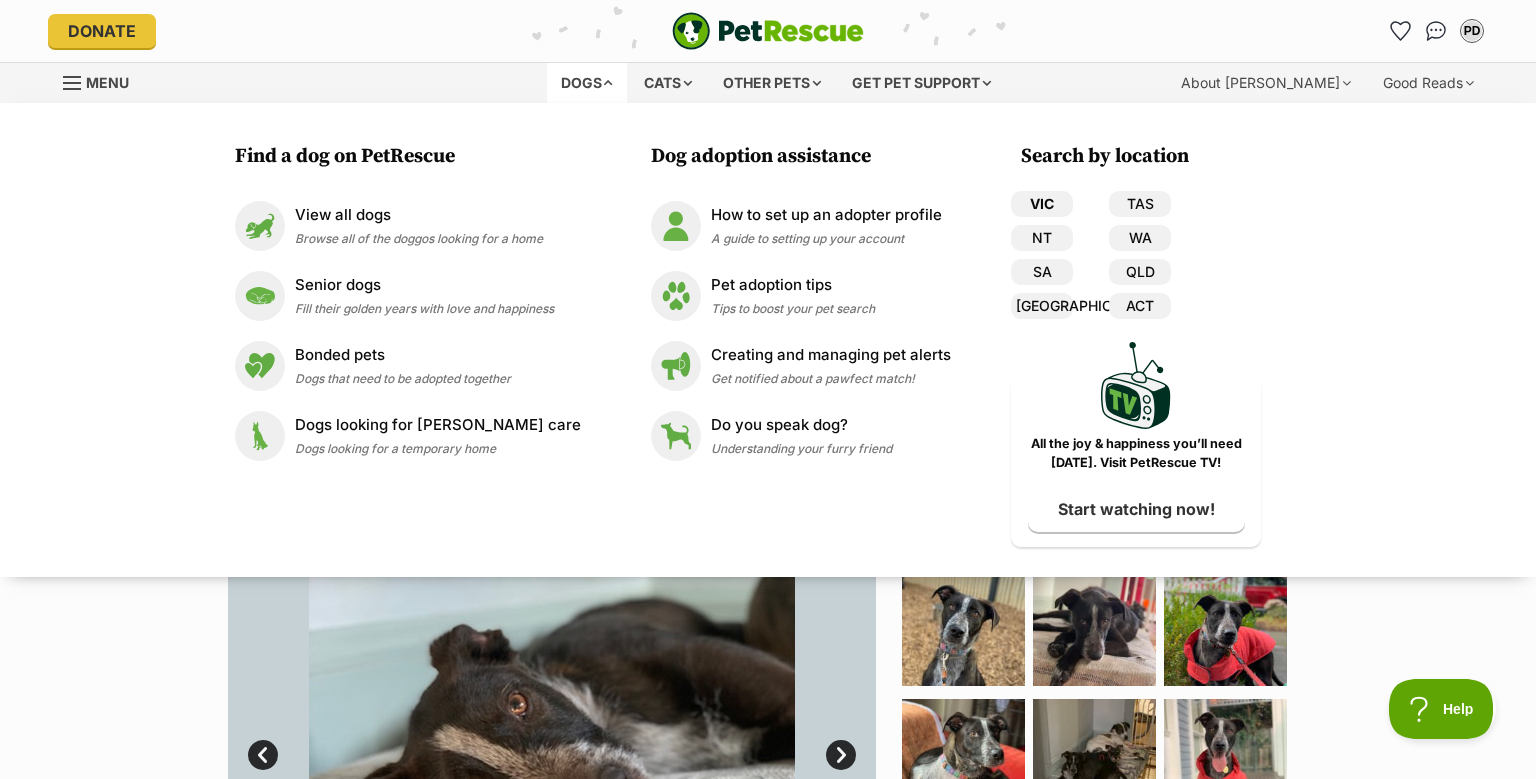click on "VIC" at bounding box center [1042, 204] 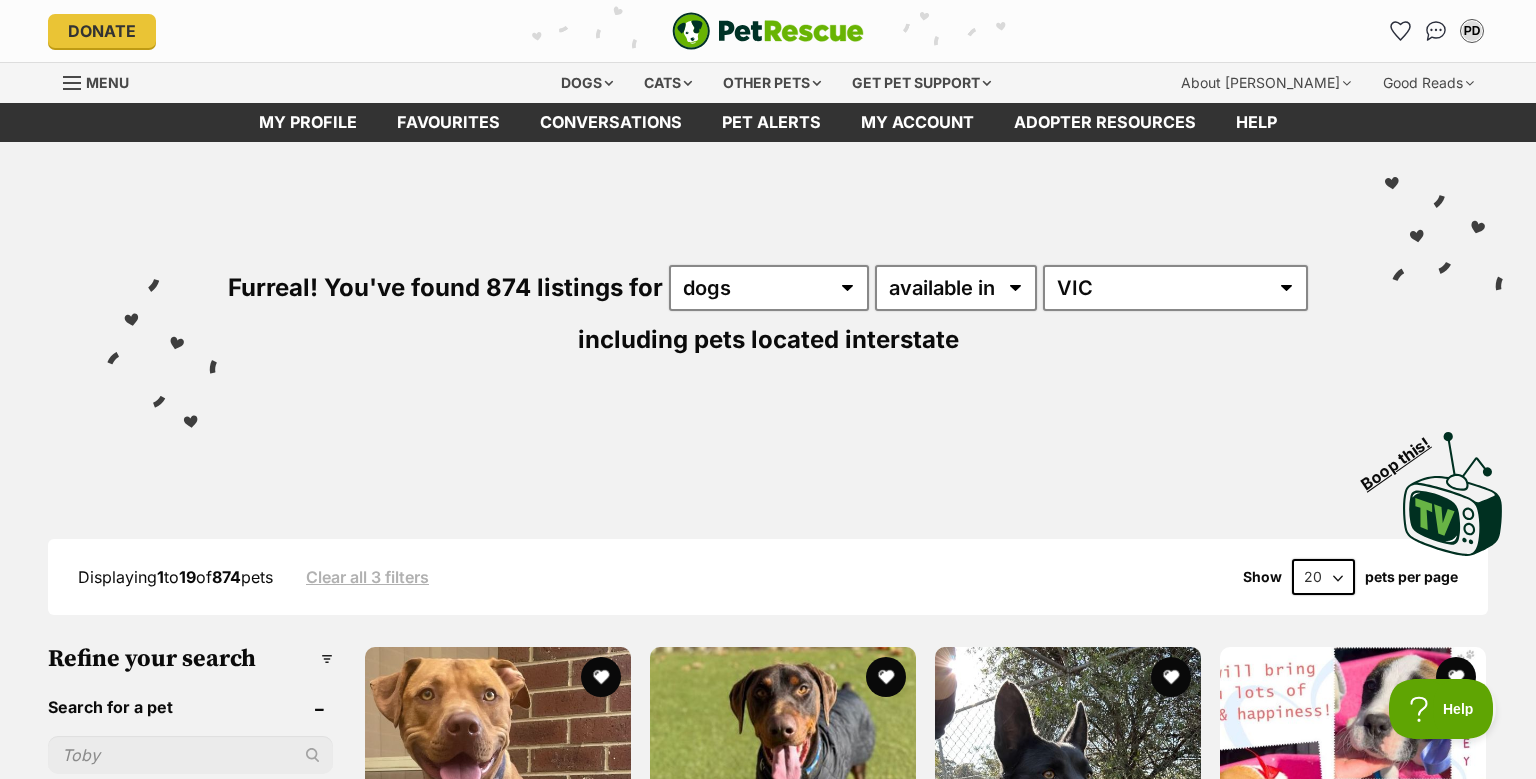scroll, scrollTop: 0, scrollLeft: 0, axis: both 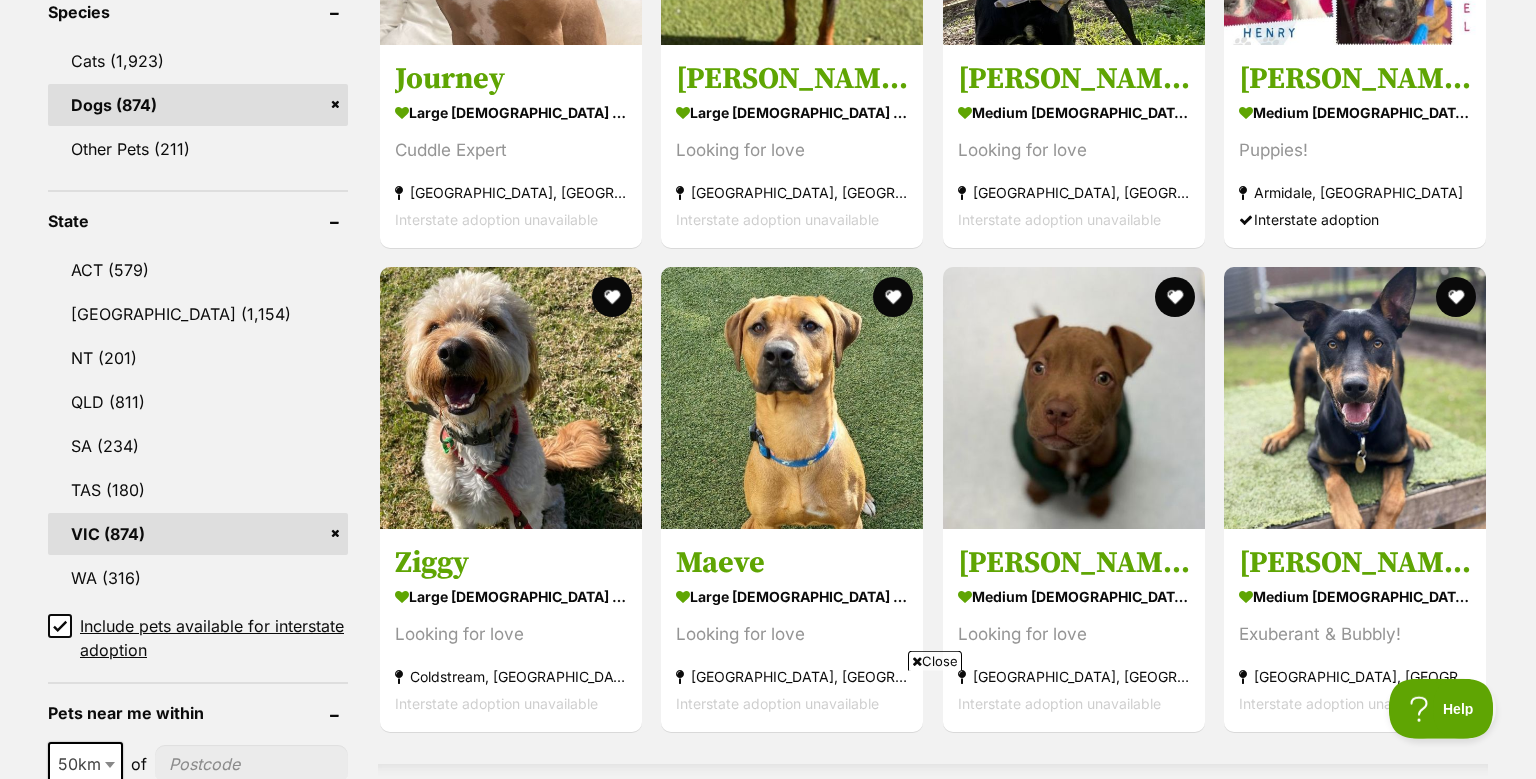 click 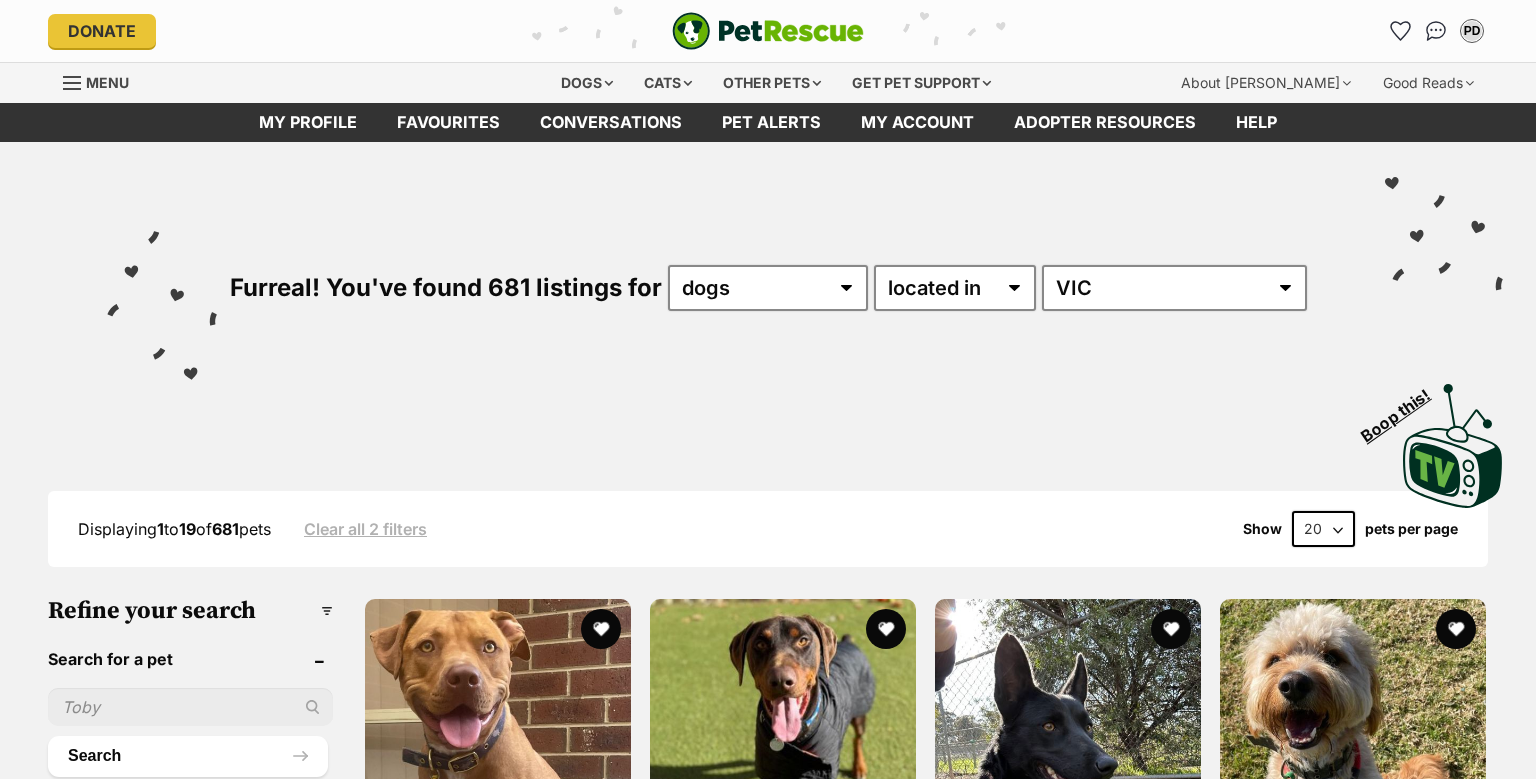 scroll, scrollTop: 0, scrollLeft: 0, axis: both 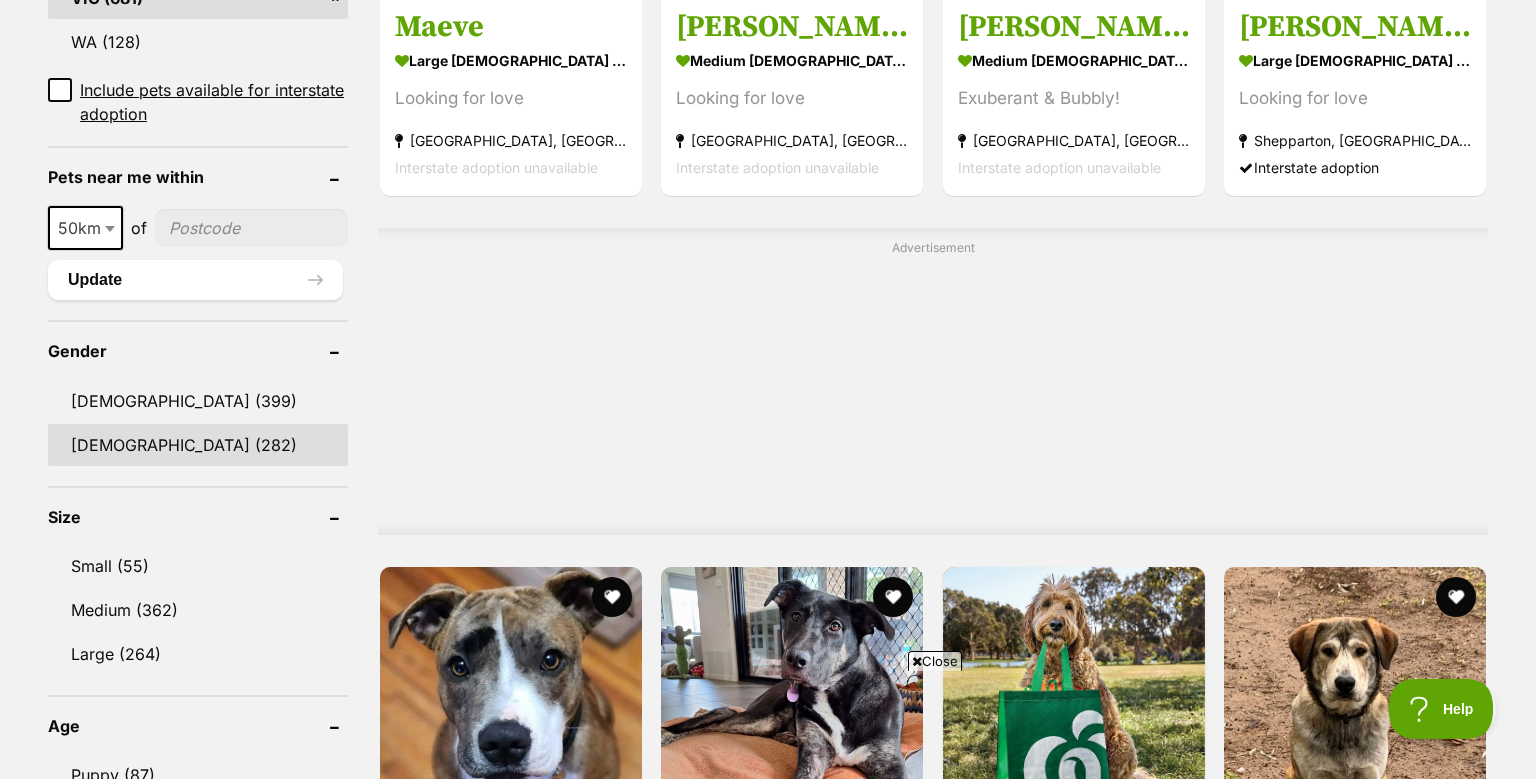click on "[DEMOGRAPHIC_DATA] (282)" at bounding box center [198, 445] 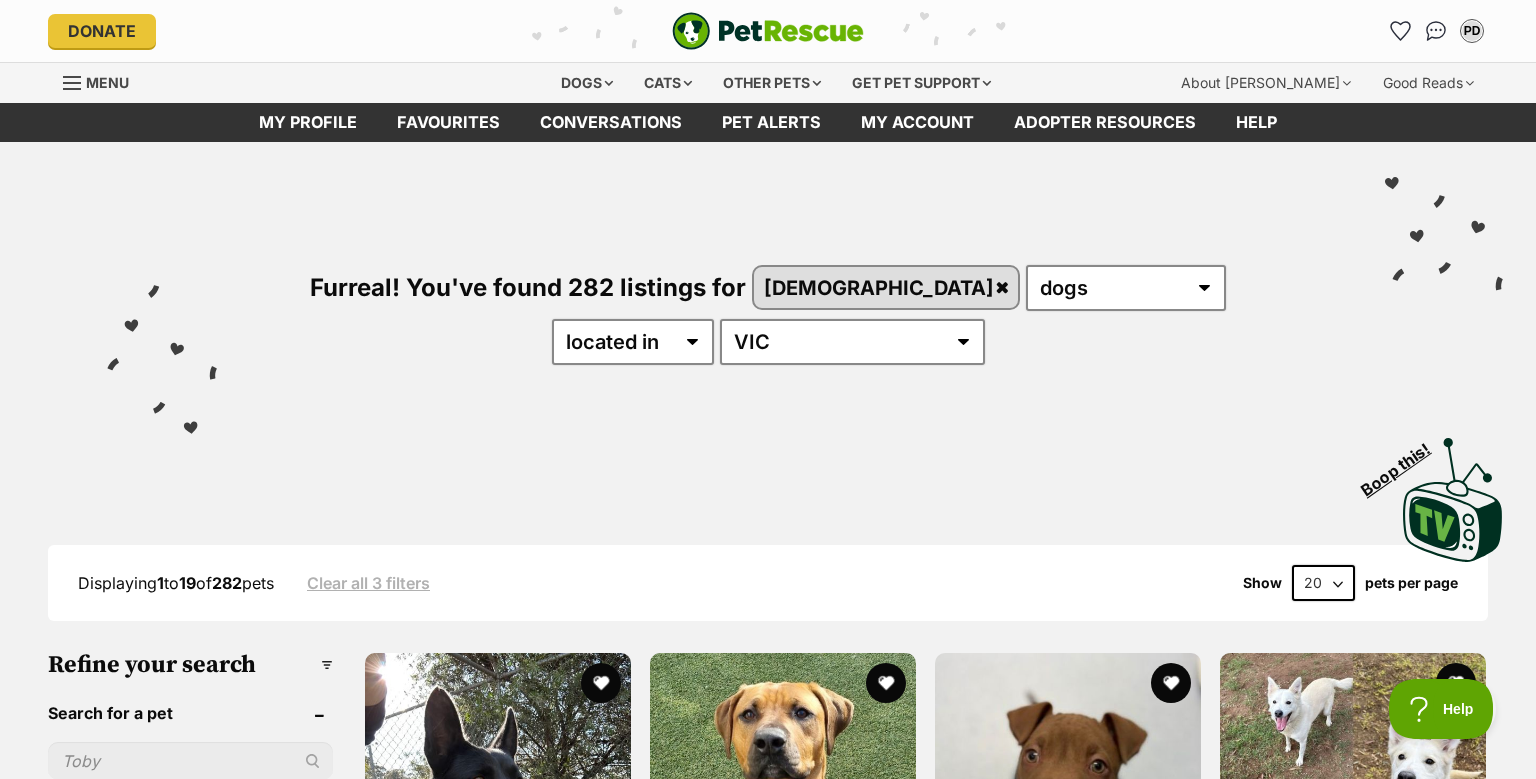 scroll, scrollTop: 0, scrollLeft: 0, axis: both 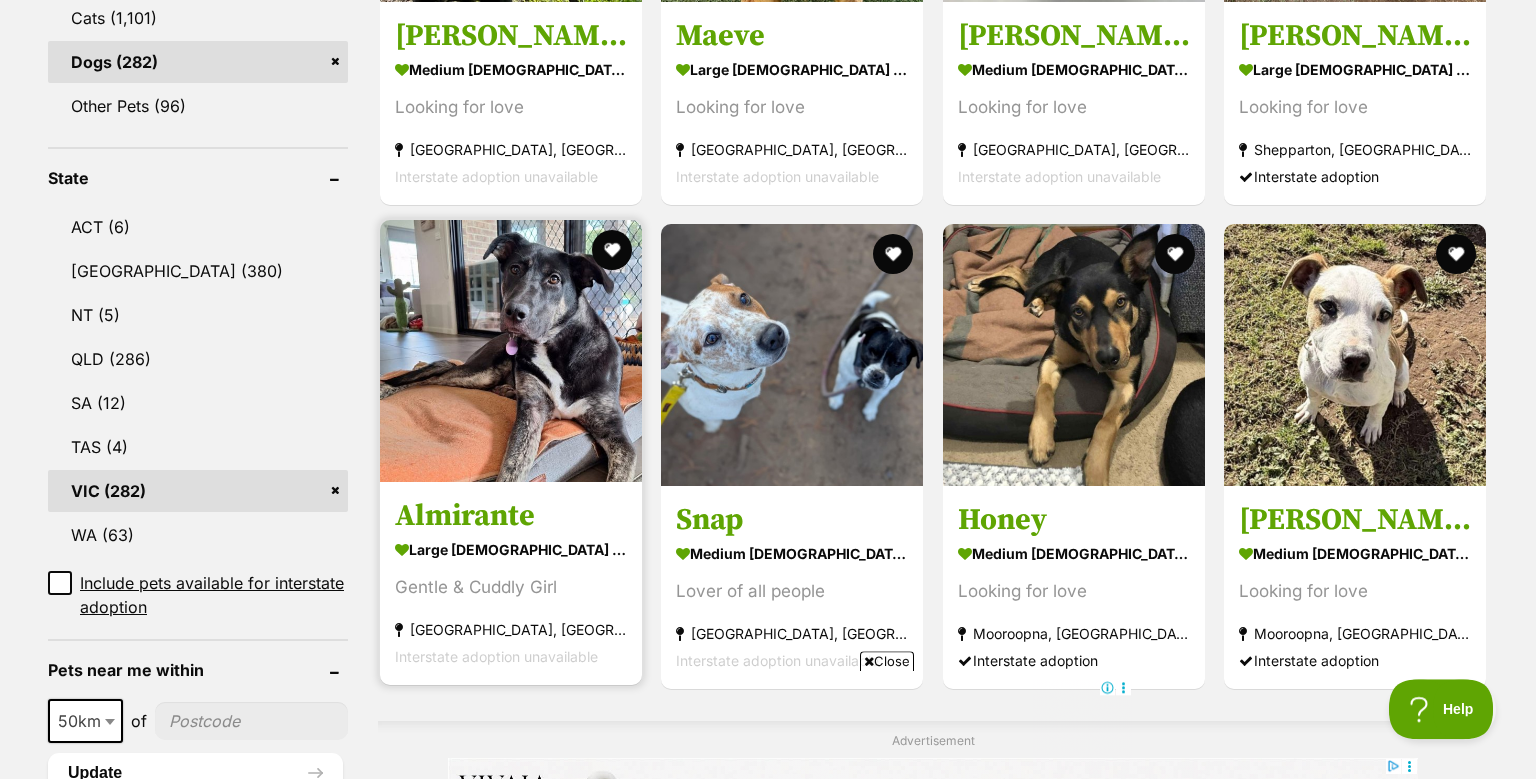 click at bounding box center [511, 351] 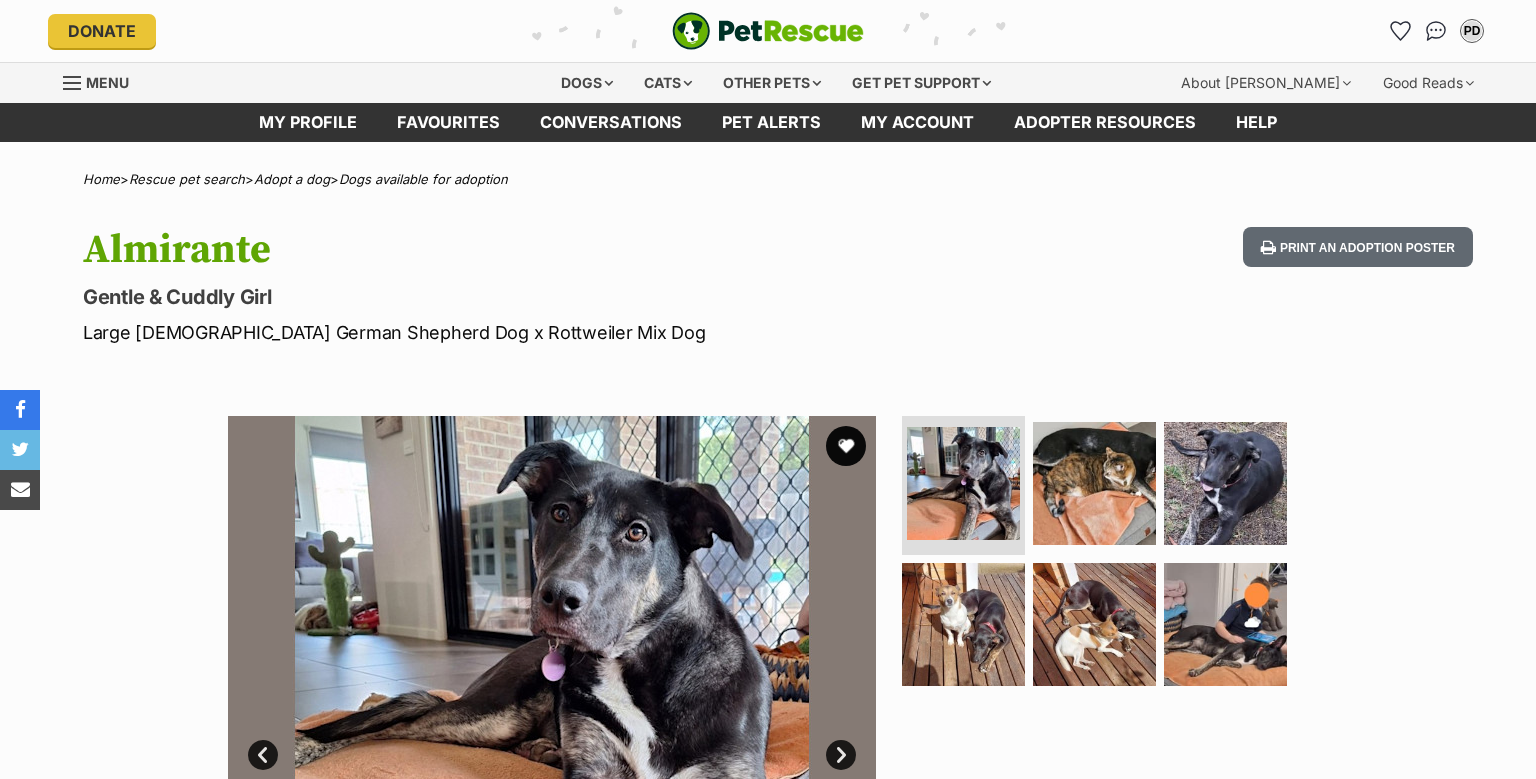 scroll, scrollTop: 0, scrollLeft: 0, axis: both 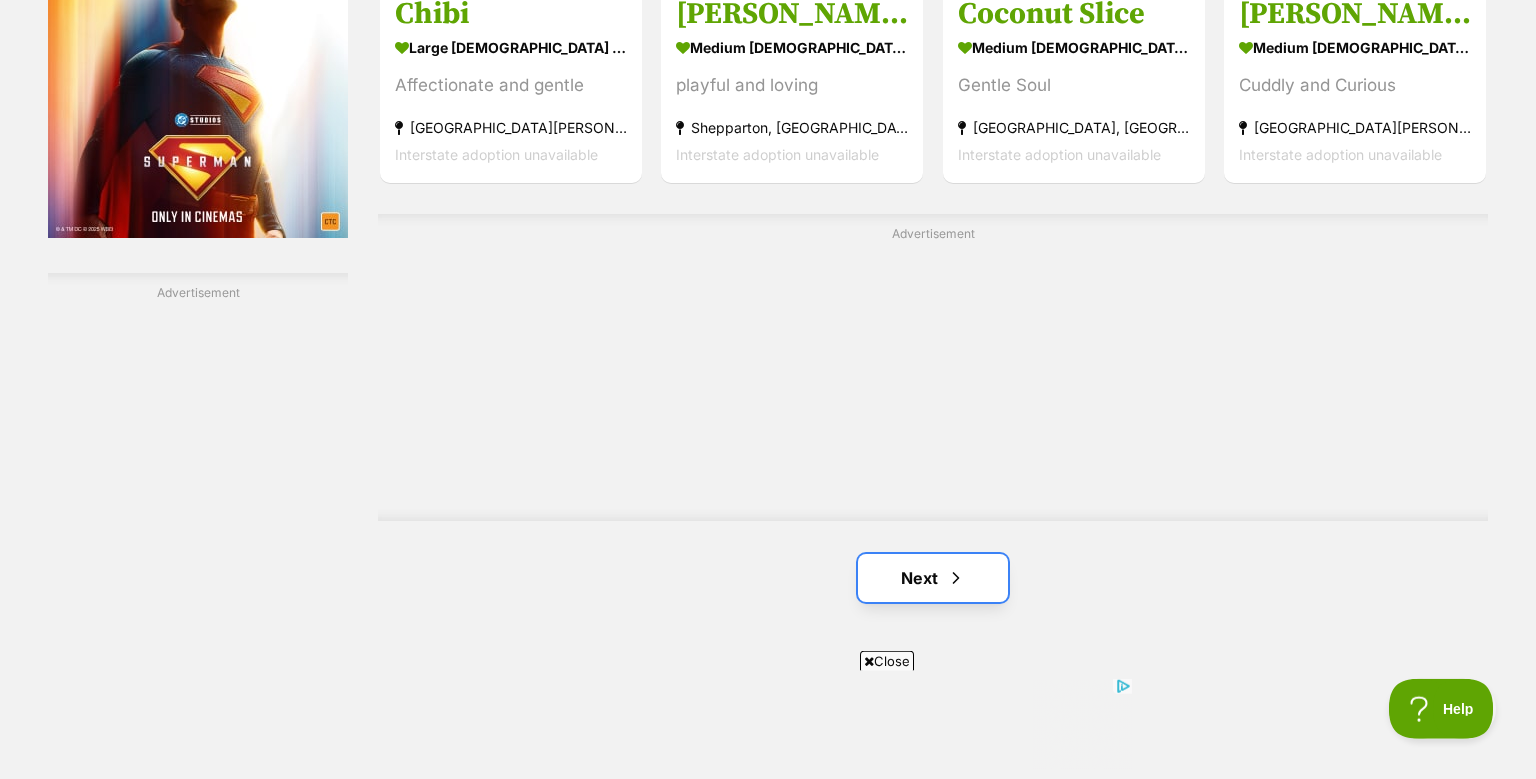 click on "Next" at bounding box center [933, 578] 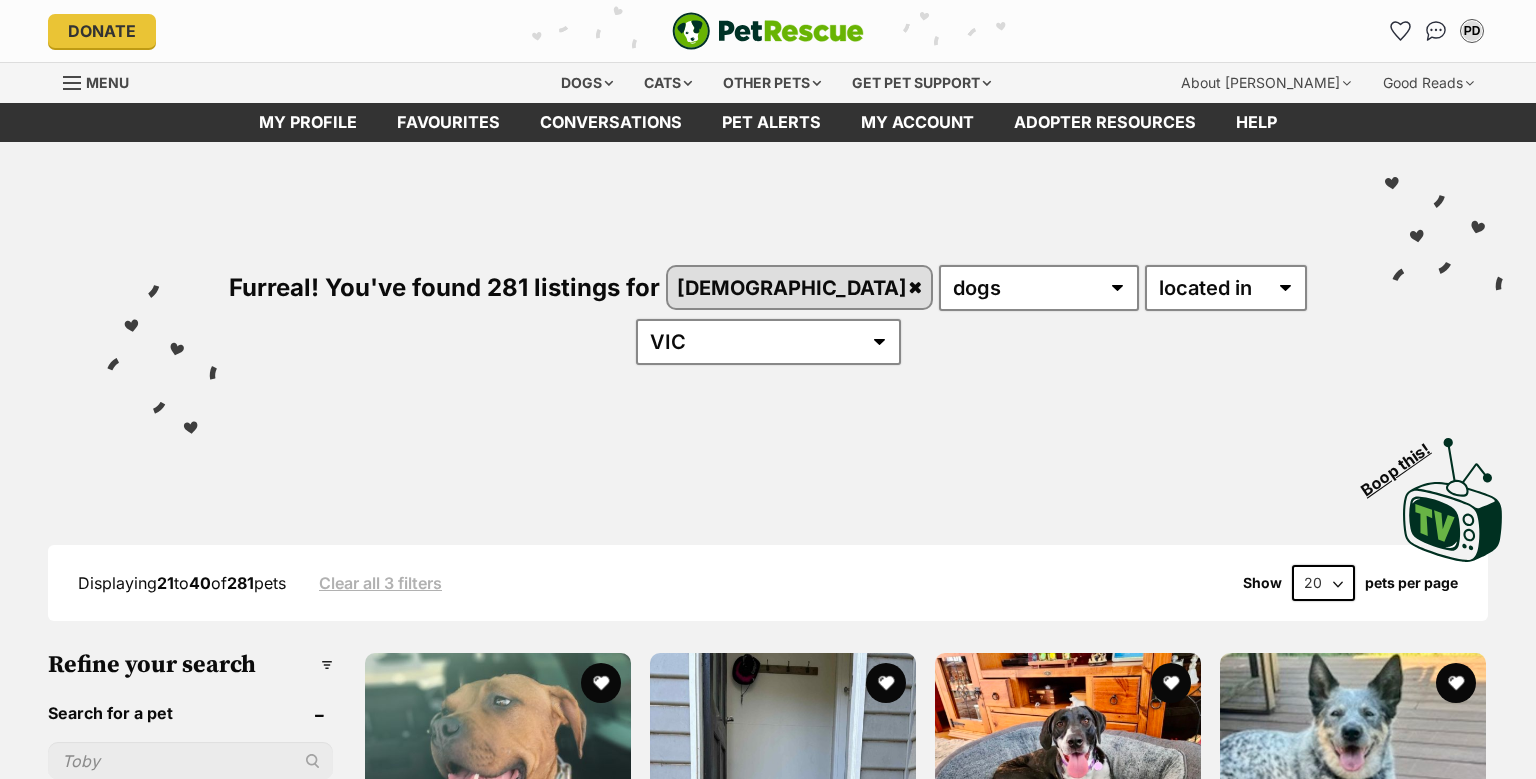 scroll, scrollTop: 0, scrollLeft: 0, axis: both 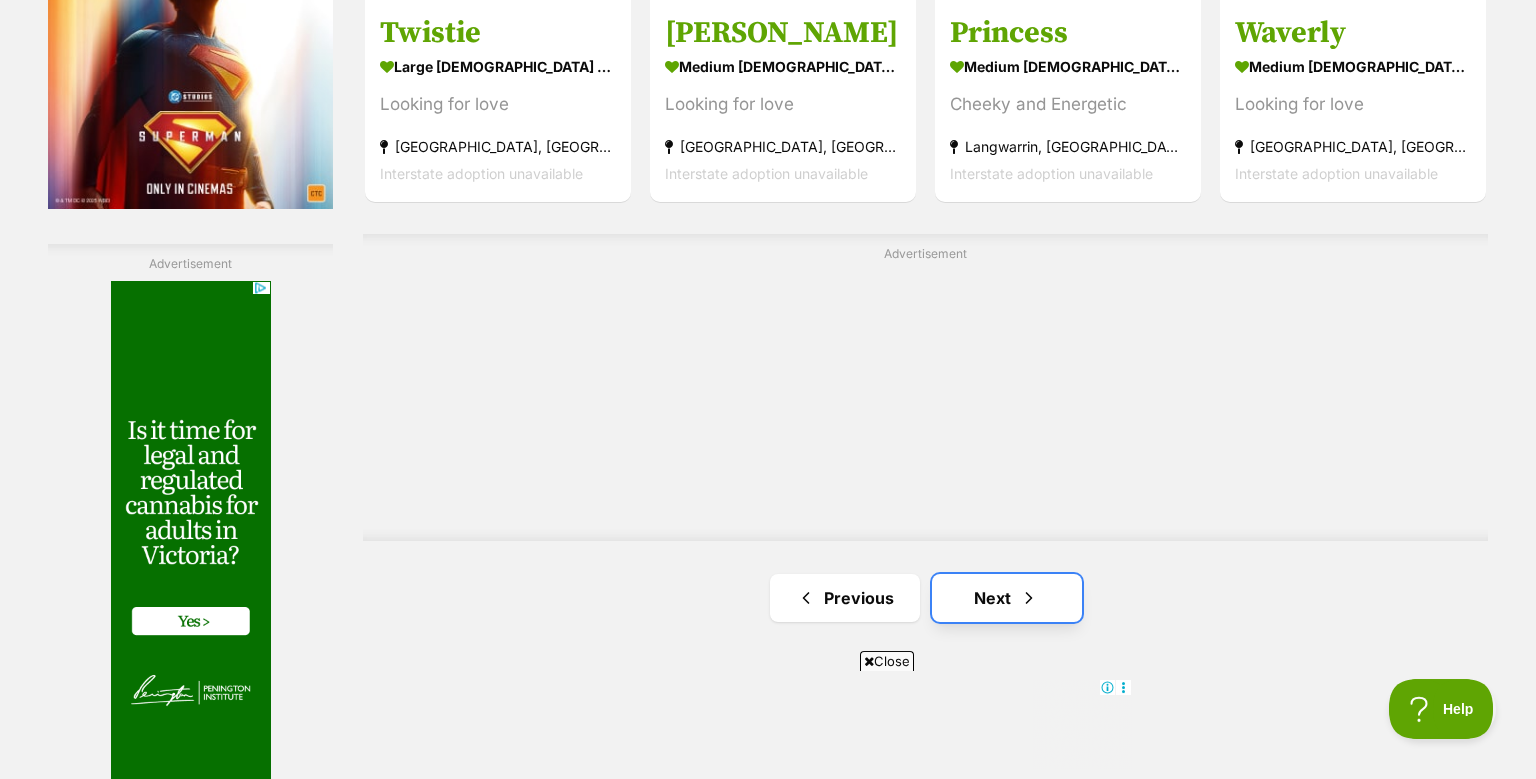 click on "Next" at bounding box center (1007, 598) 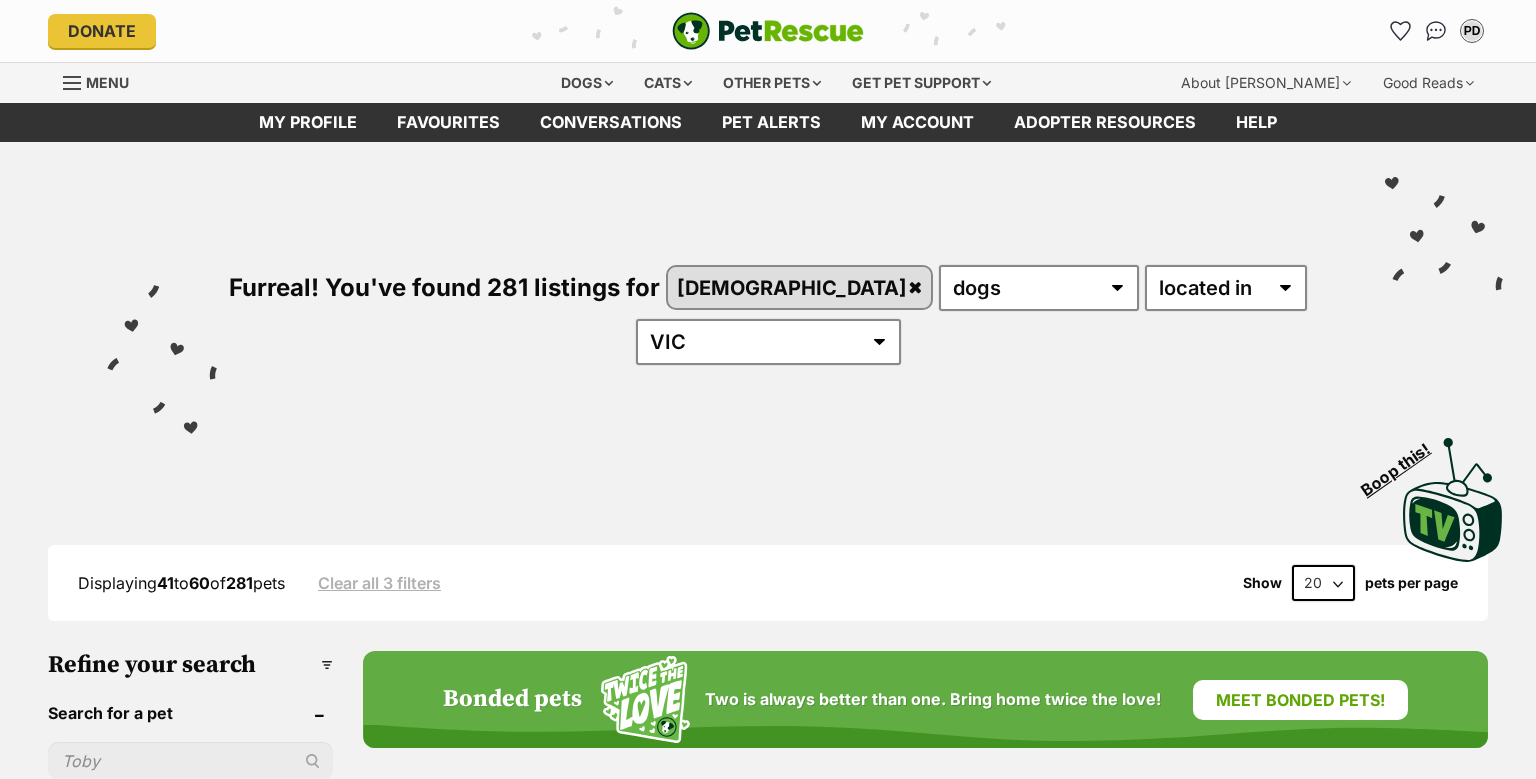 scroll, scrollTop: 0, scrollLeft: 0, axis: both 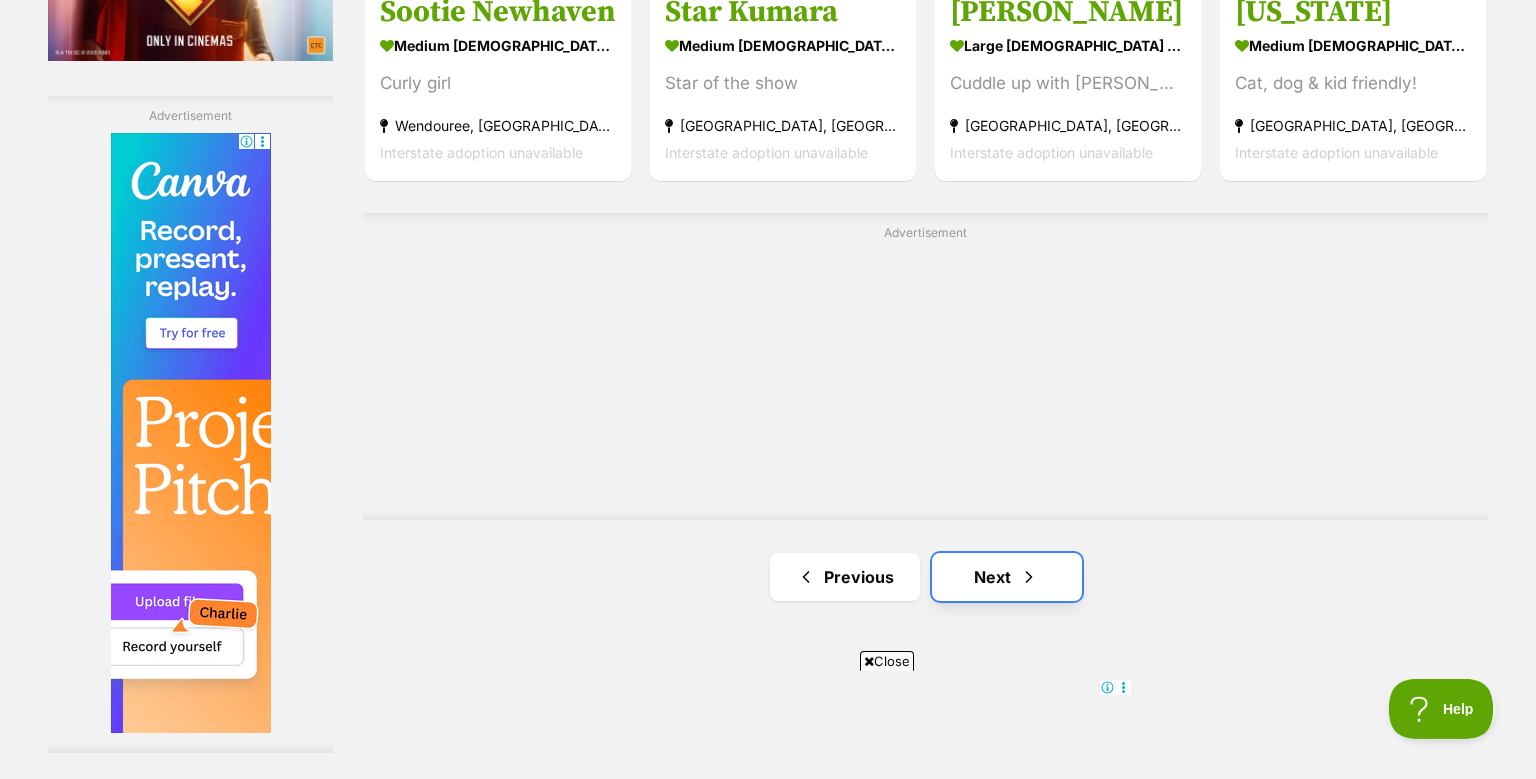 click on "Next" at bounding box center [1007, 577] 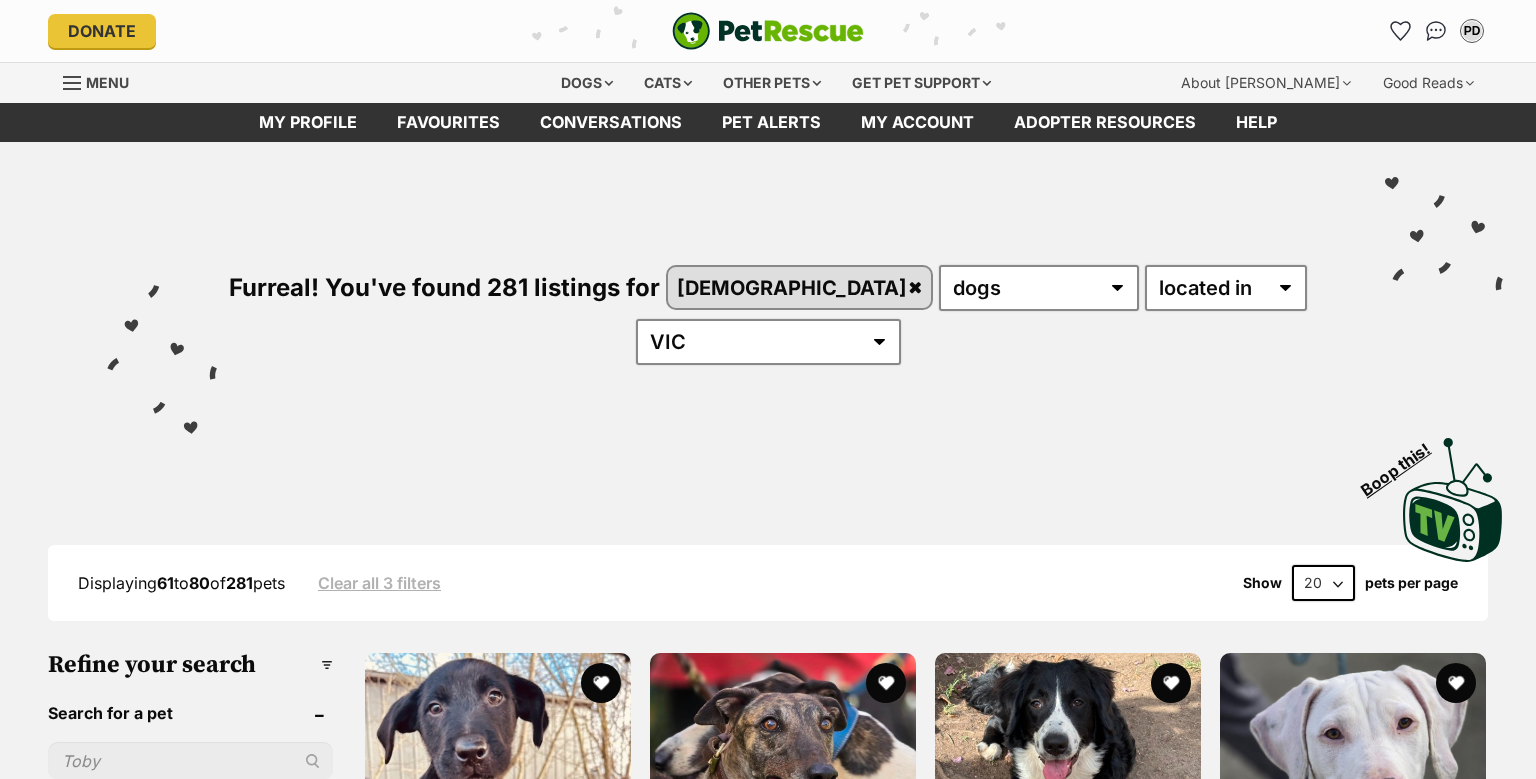 scroll, scrollTop: 0, scrollLeft: 0, axis: both 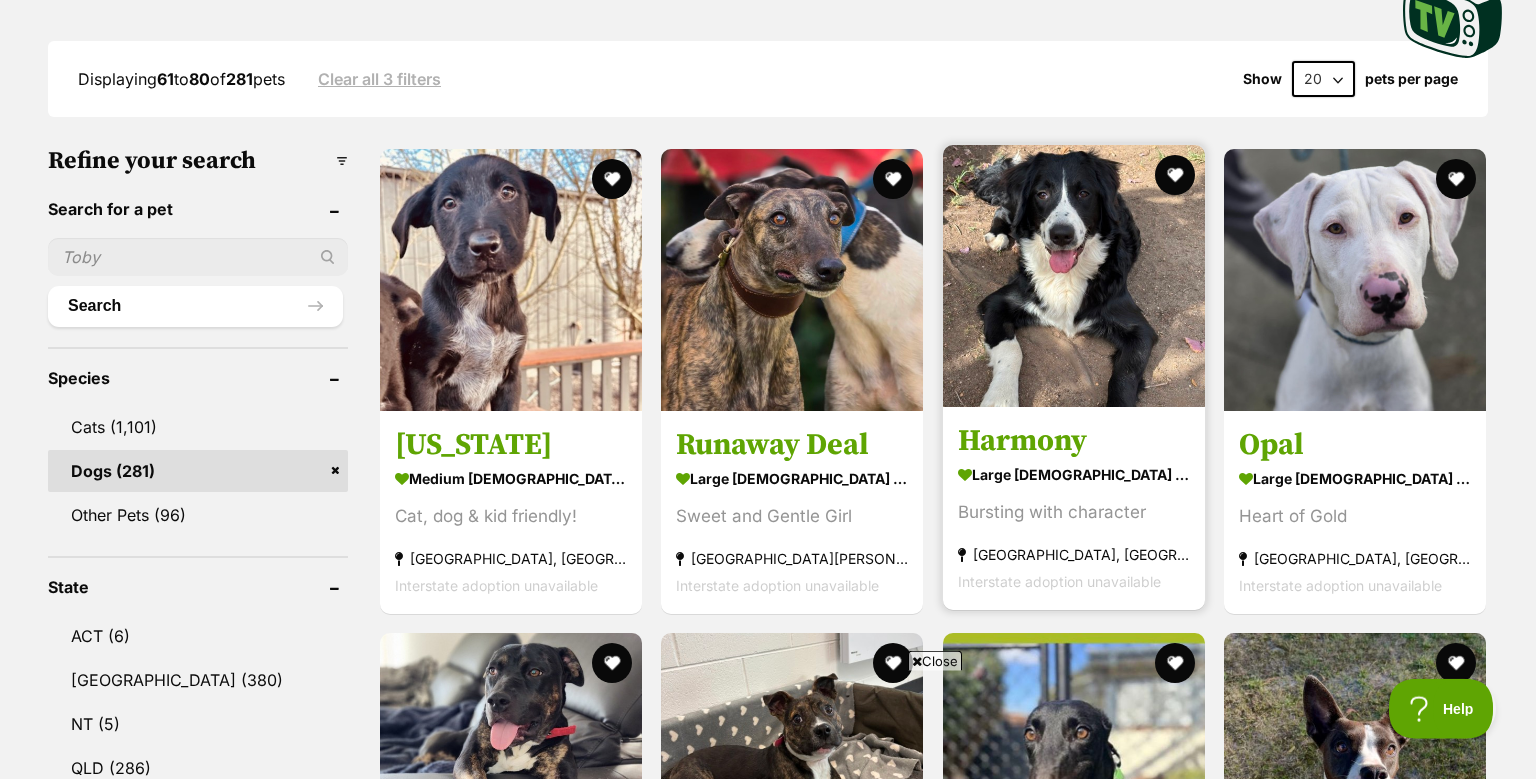 click at bounding box center [1074, 276] 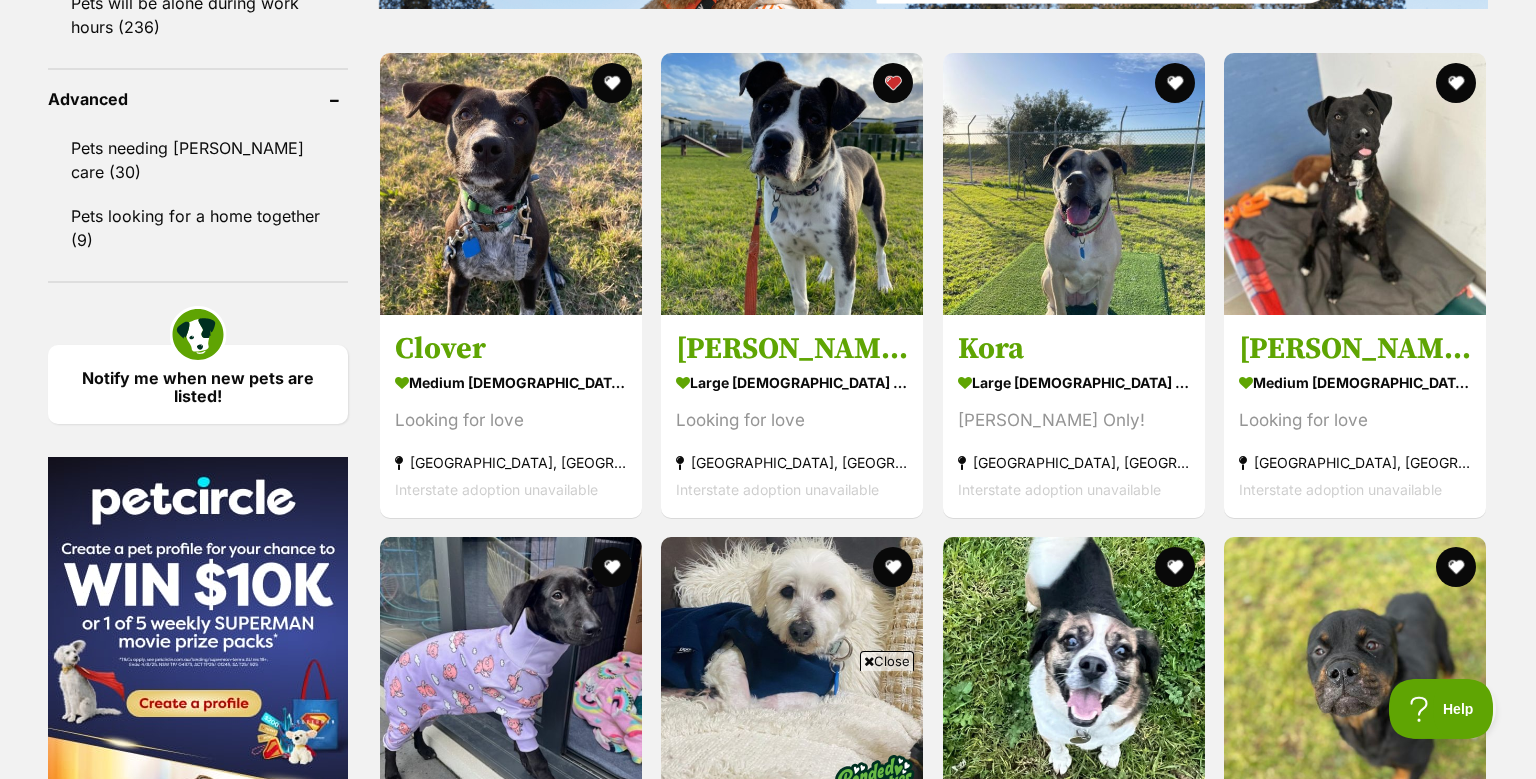 scroll, scrollTop: 2846, scrollLeft: 0, axis: vertical 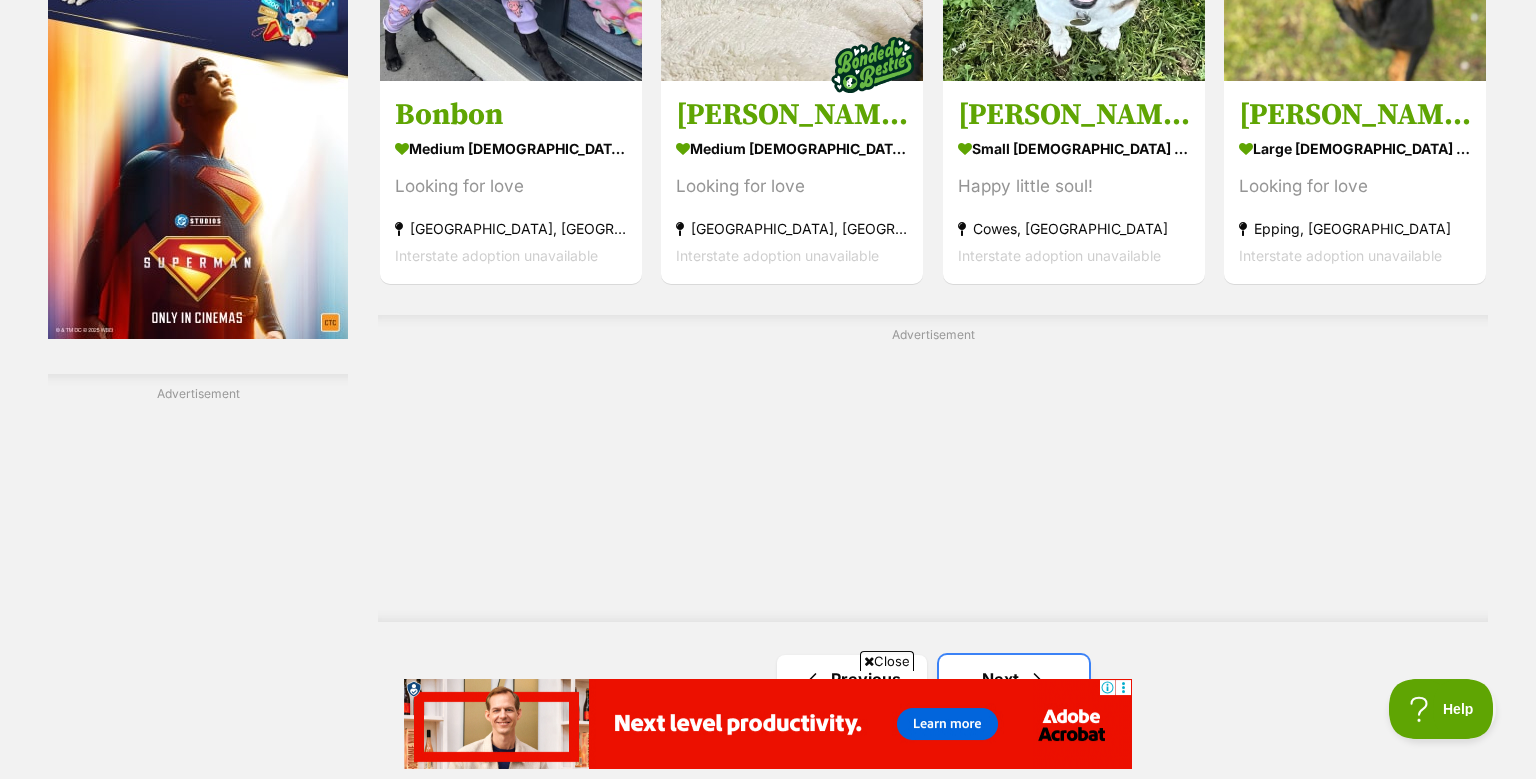 click on "Next" at bounding box center [1014, 679] 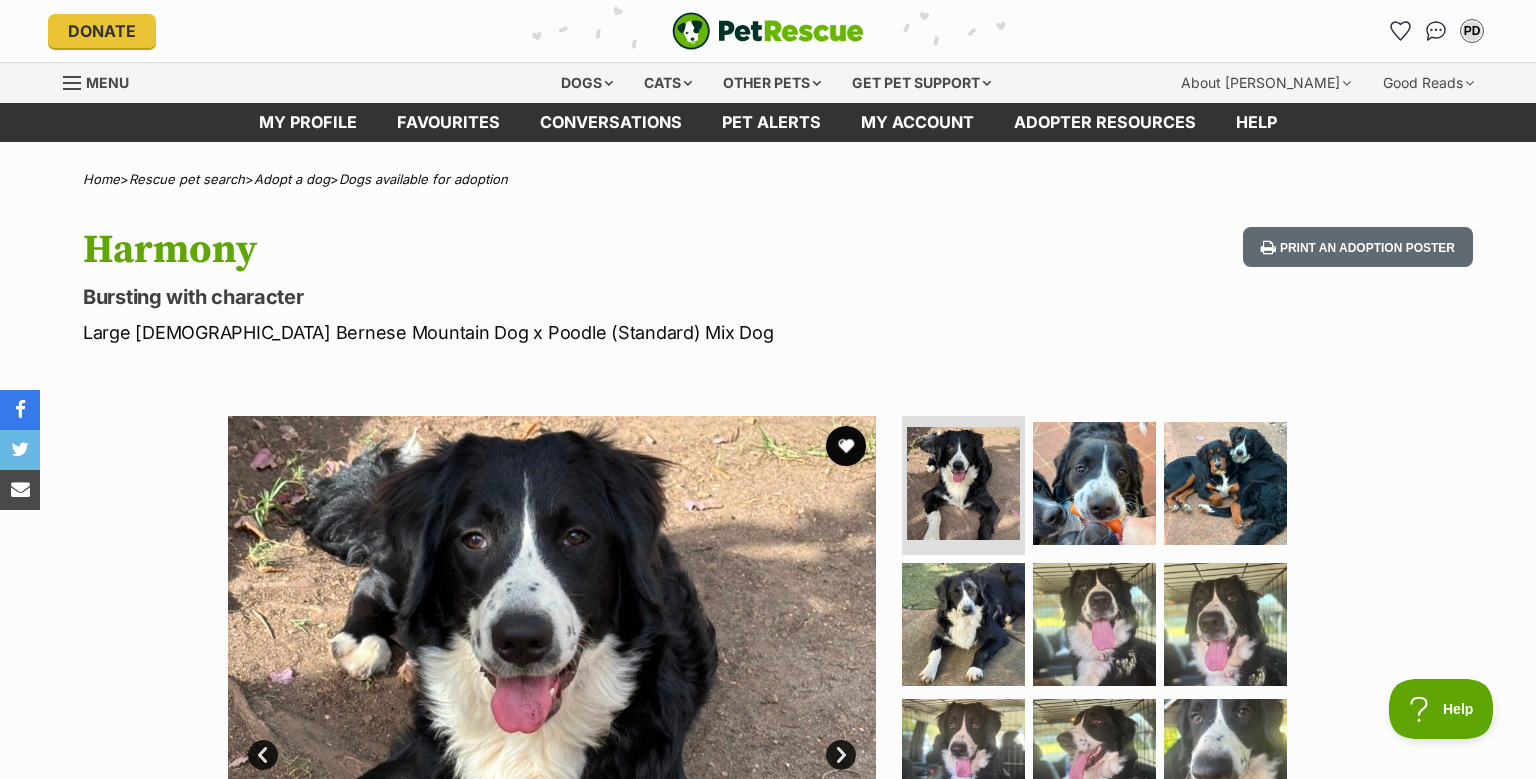 scroll, scrollTop: 0, scrollLeft: 0, axis: both 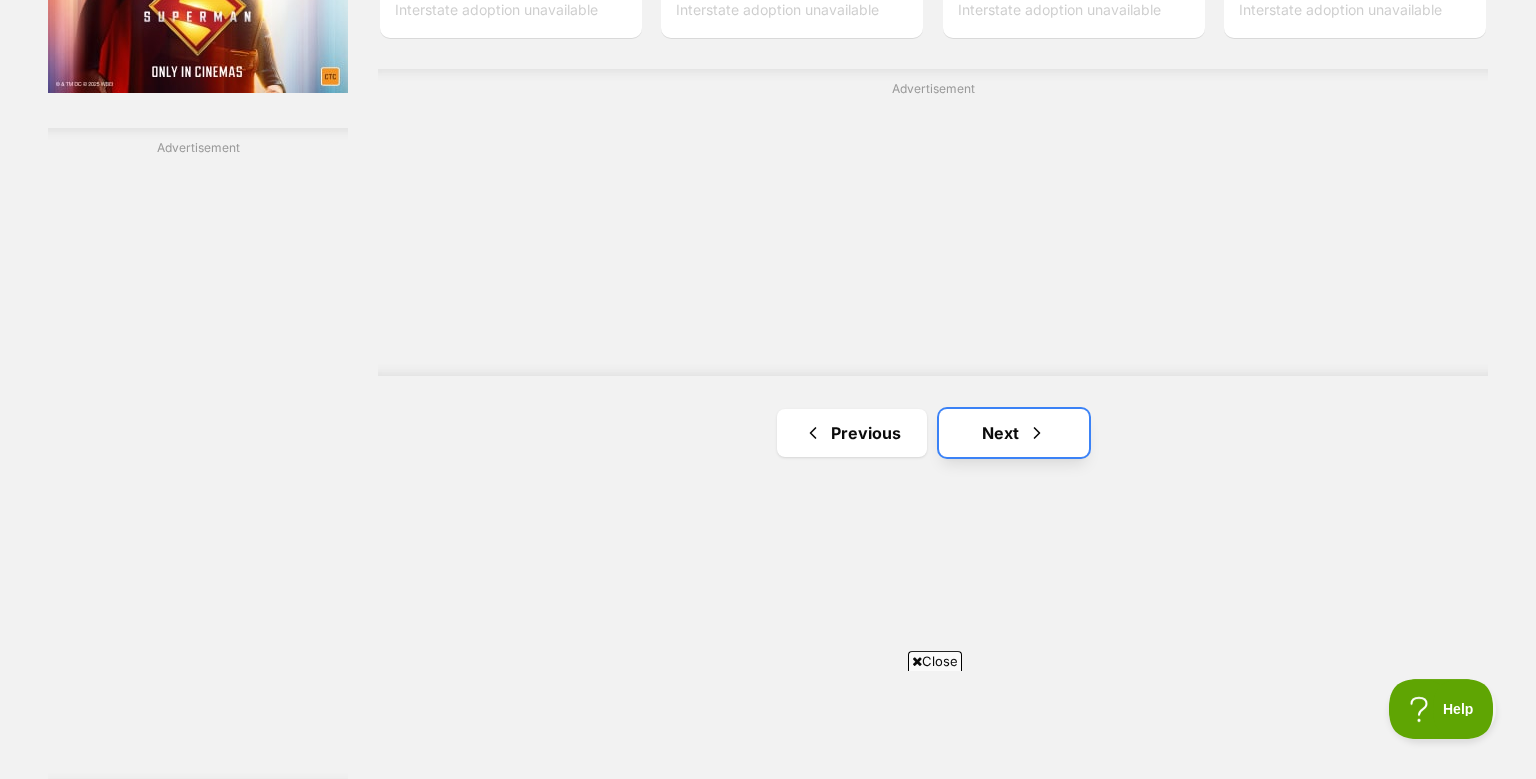 click on "Next" at bounding box center [1014, 433] 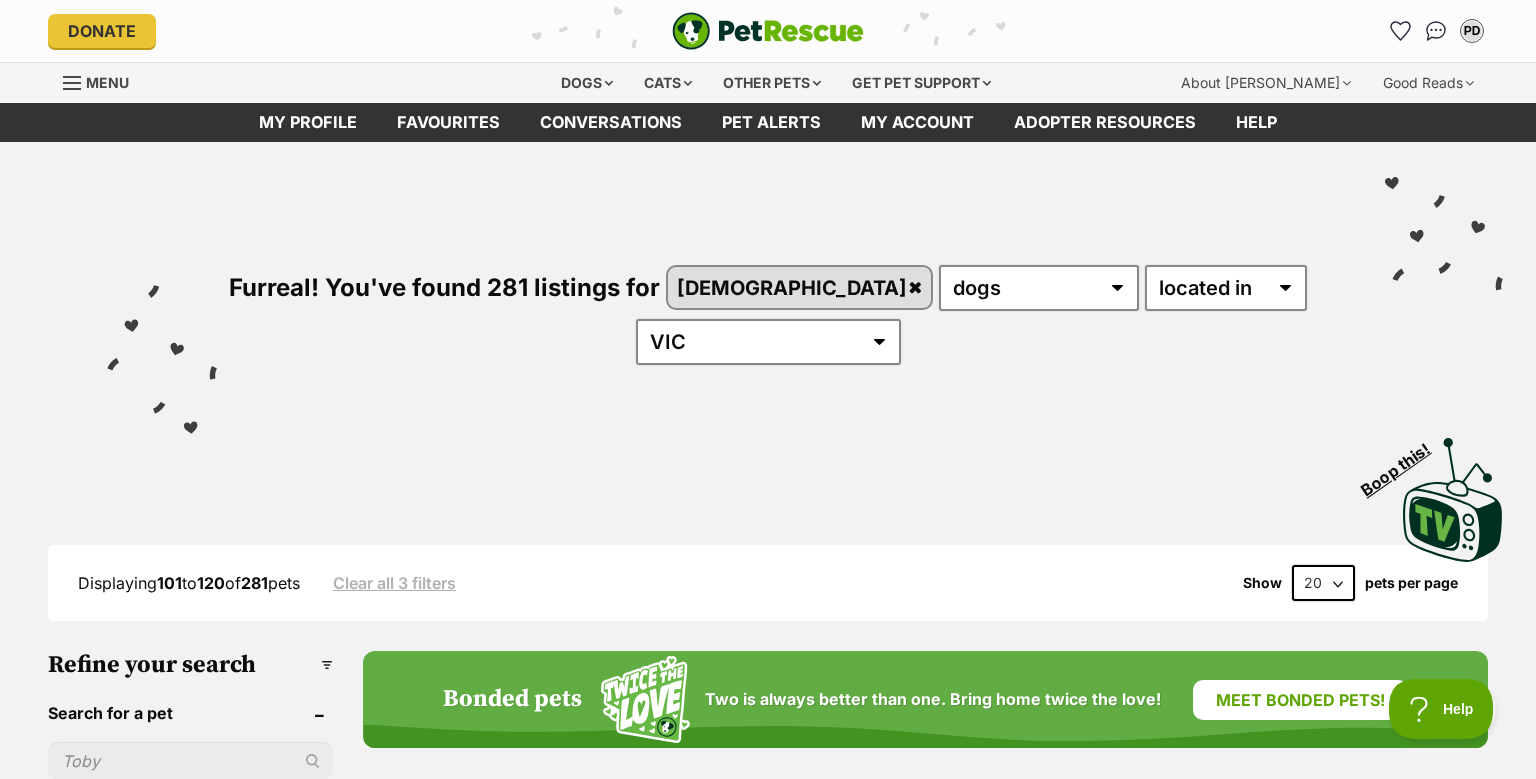 scroll, scrollTop: 0, scrollLeft: 0, axis: both 